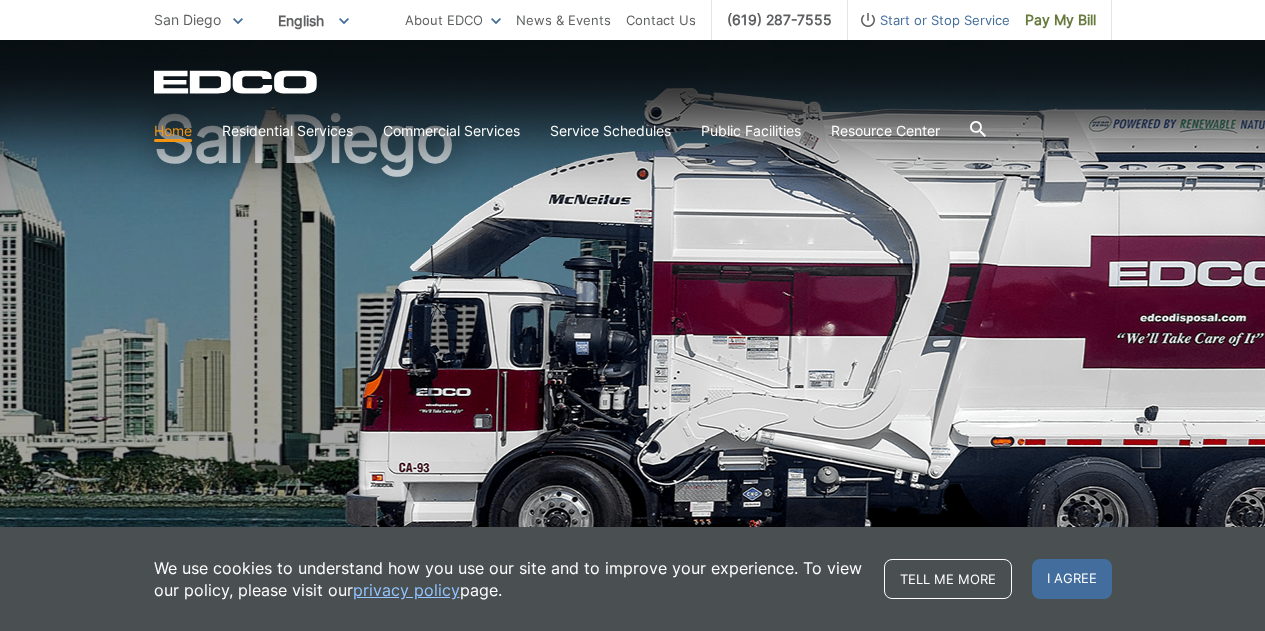 scroll, scrollTop: 105, scrollLeft: 0, axis: vertical 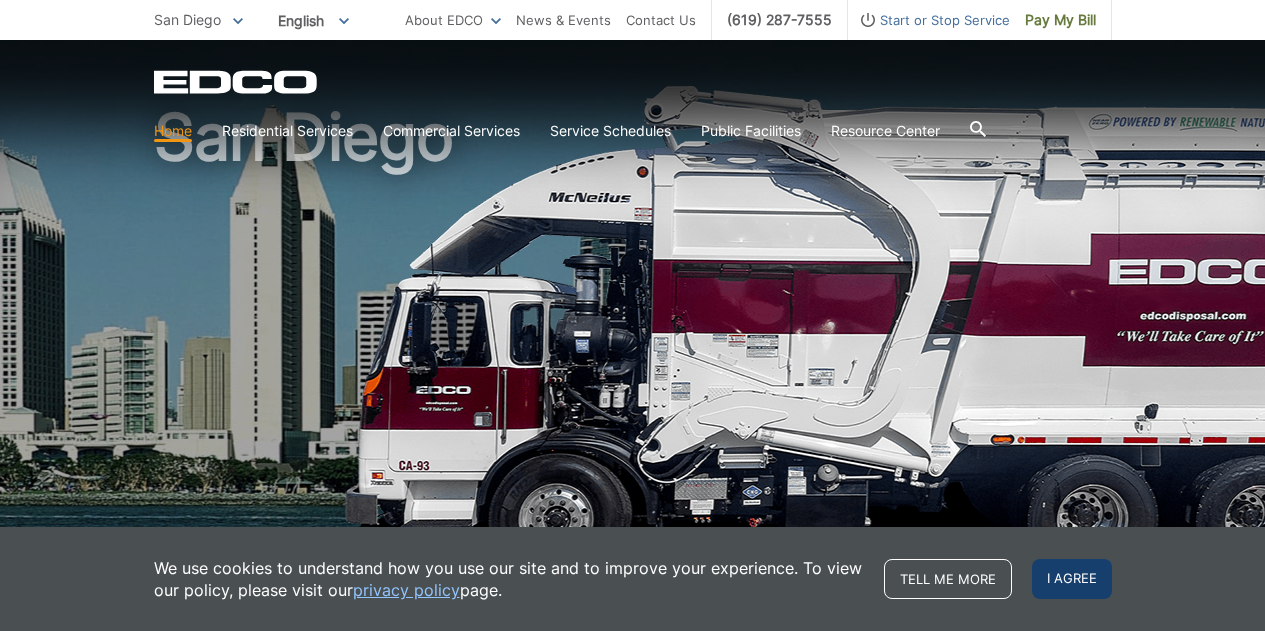 click on "I agree" at bounding box center (1072, 579) 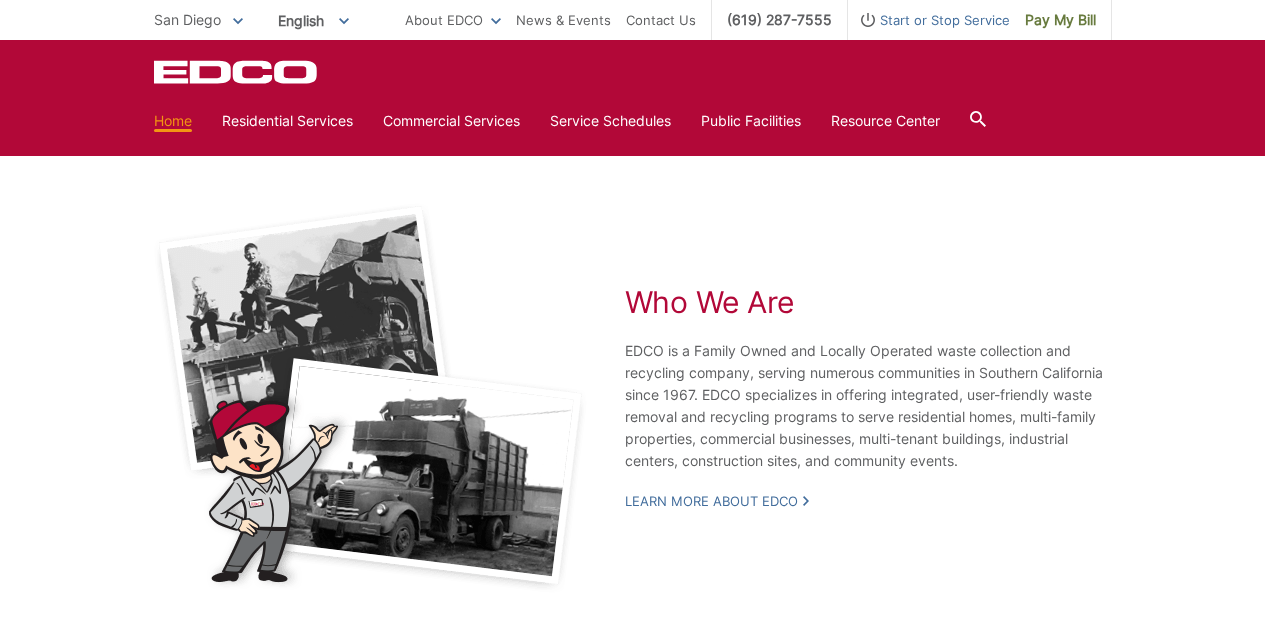 scroll, scrollTop: 3312, scrollLeft: 0, axis: vertical 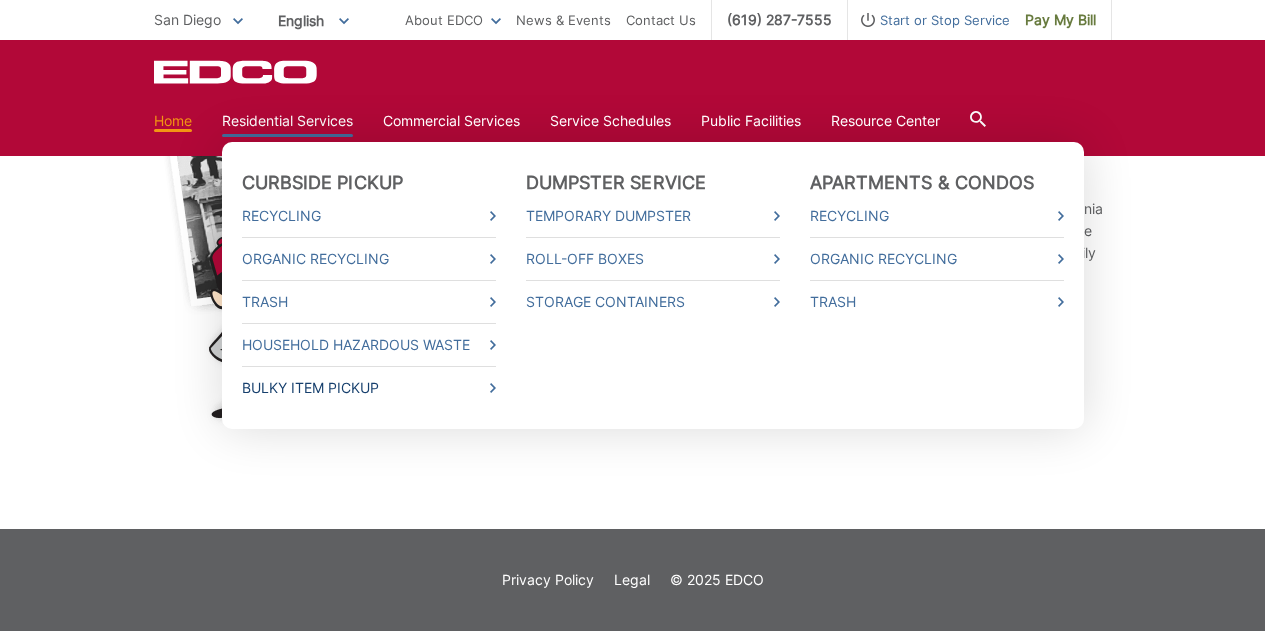 click on "Bulky Item Pickup" at bounding box center (369, 388) 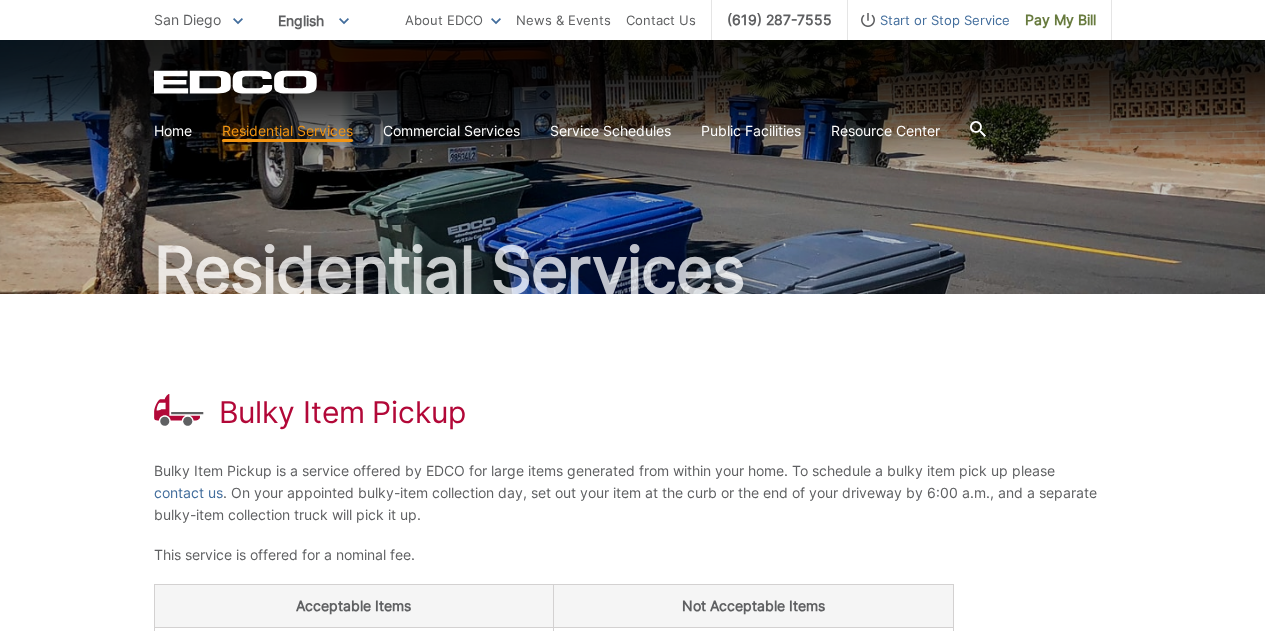 scroll, scrollTop: 13, scrollLeft: 0, axis: vertical 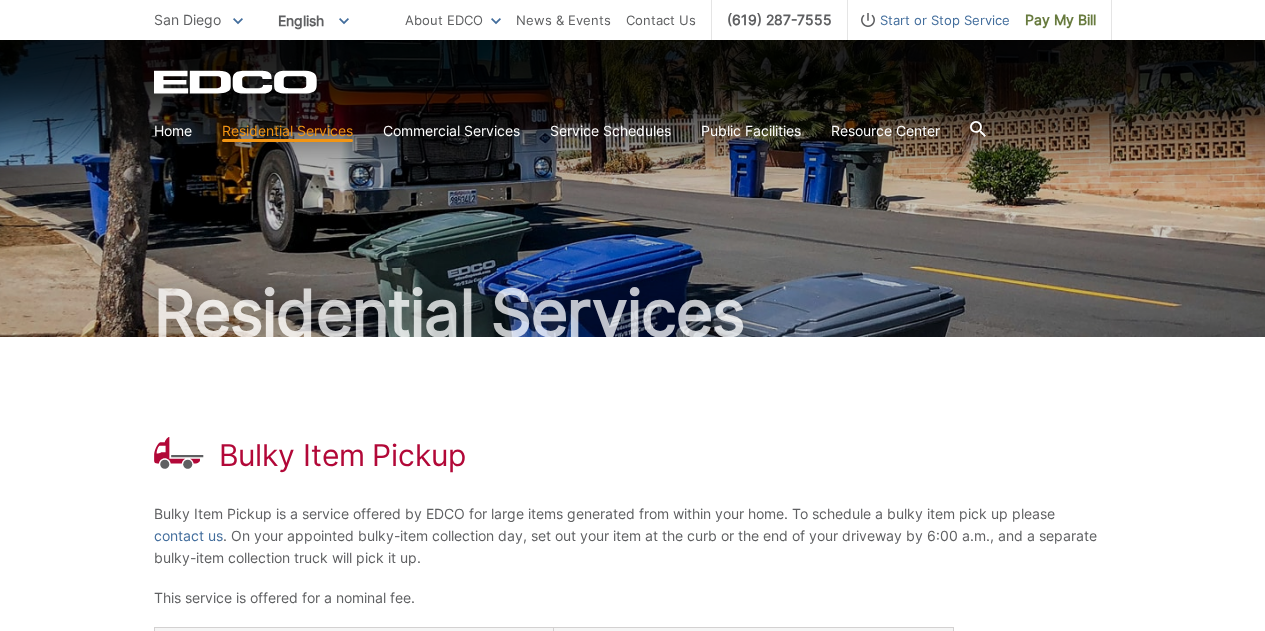 click on "Start or Stop Service" at bounding box center (929, 20) 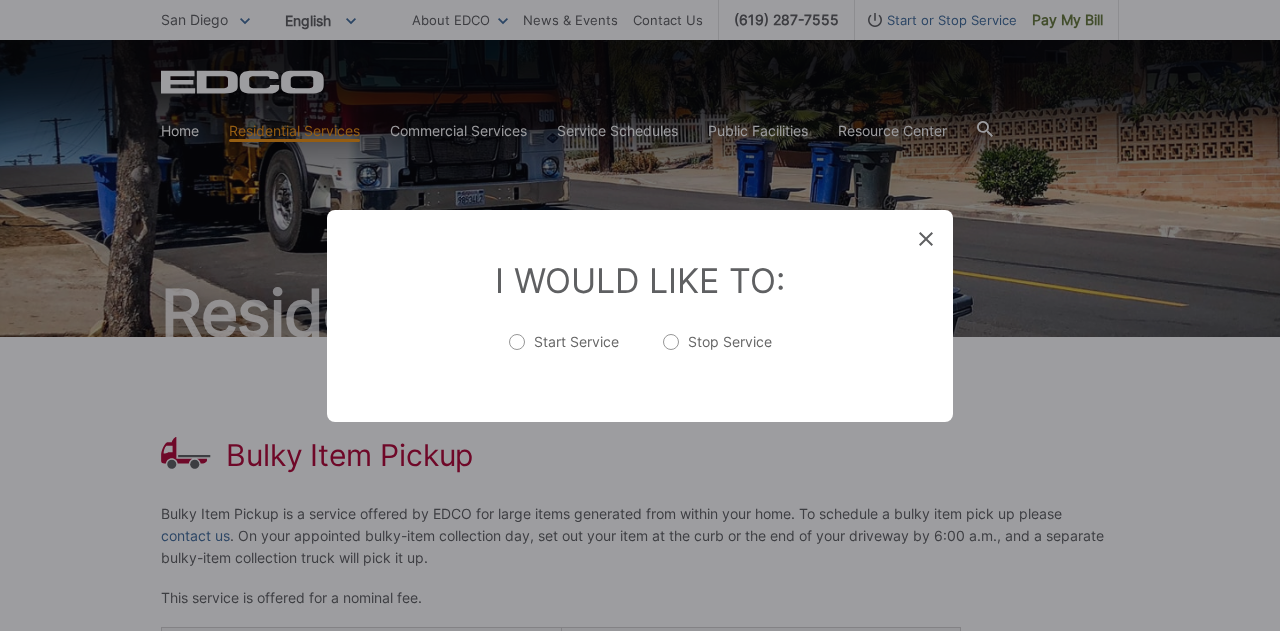 click 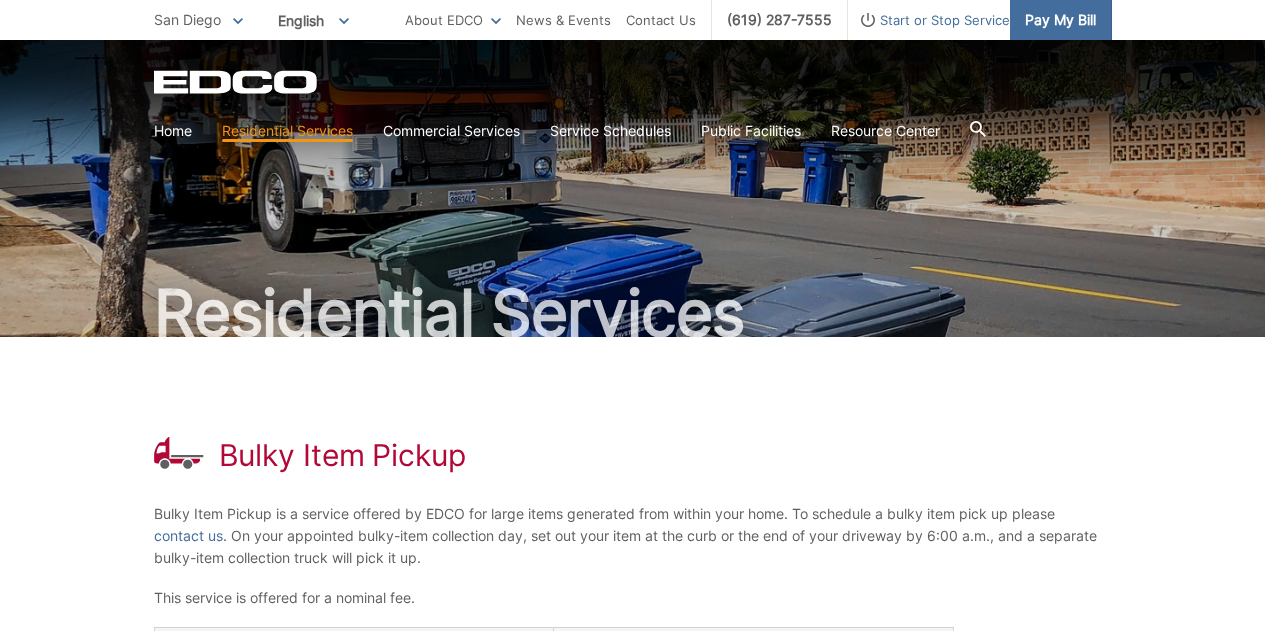 click on "Pay My Bill" at bounding box center (1060, 20) 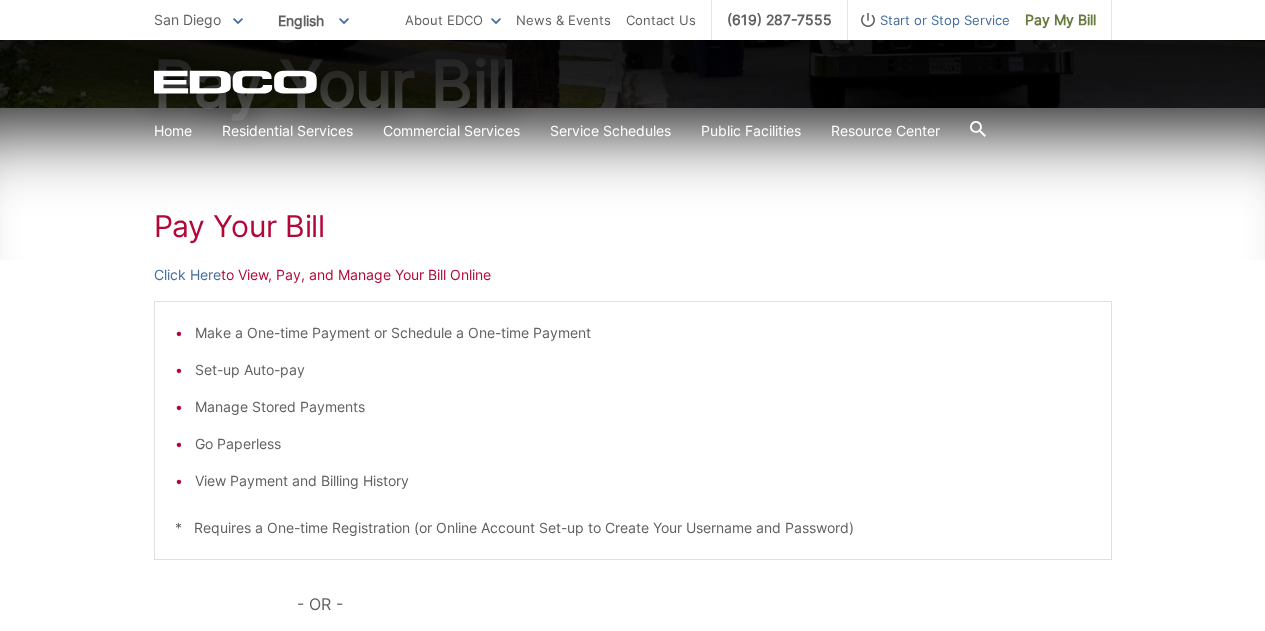 scroll, scrollTop: 243, scrollLeft: 0, axis: vertical 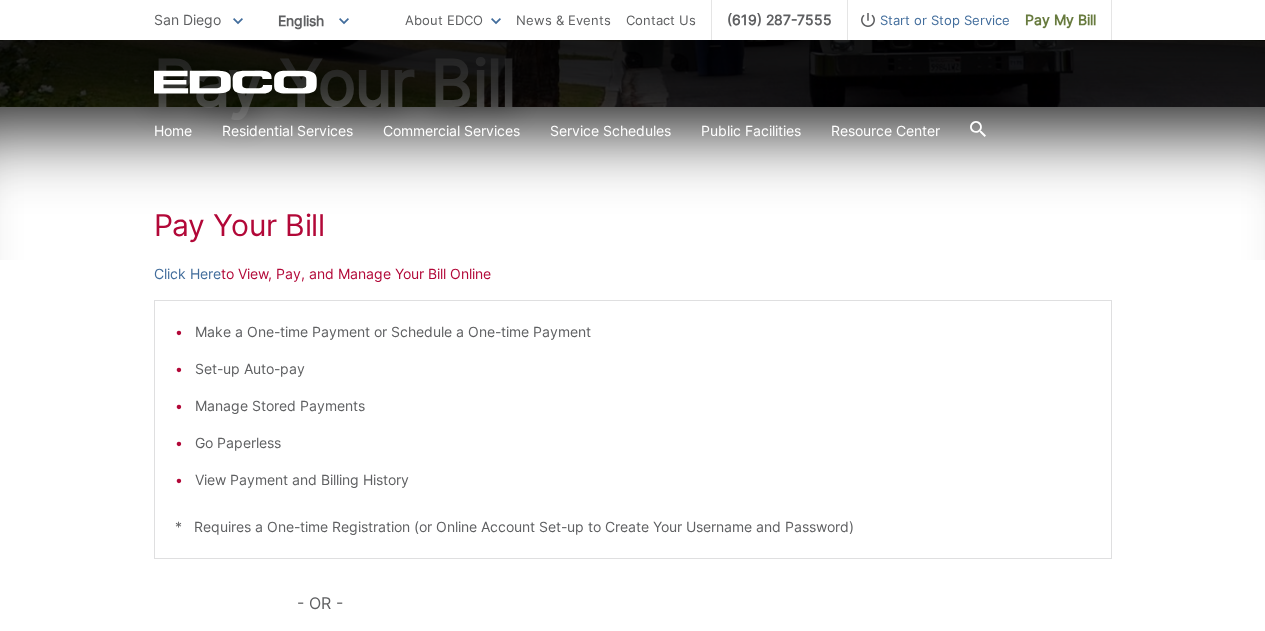 click on "Click Here  to View, Pay, and Manage Your Bill Online" at bounding box center (633, 274) 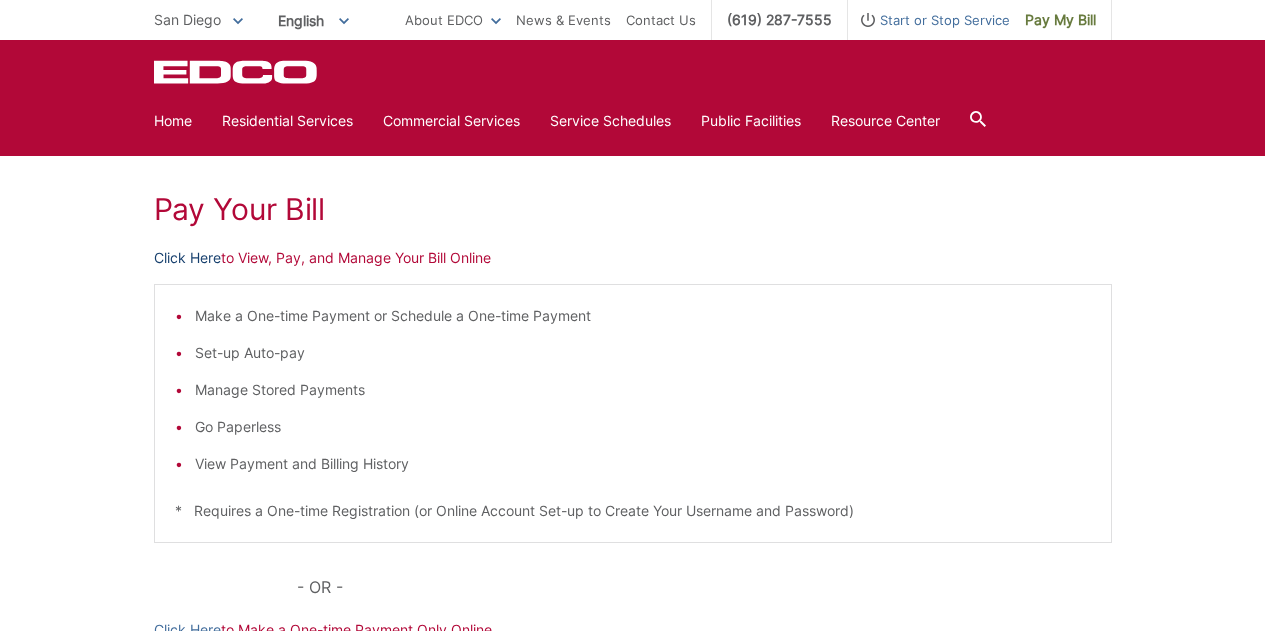 scroll, scrollTop: 255, scrollLeft: 0, axis: vertical 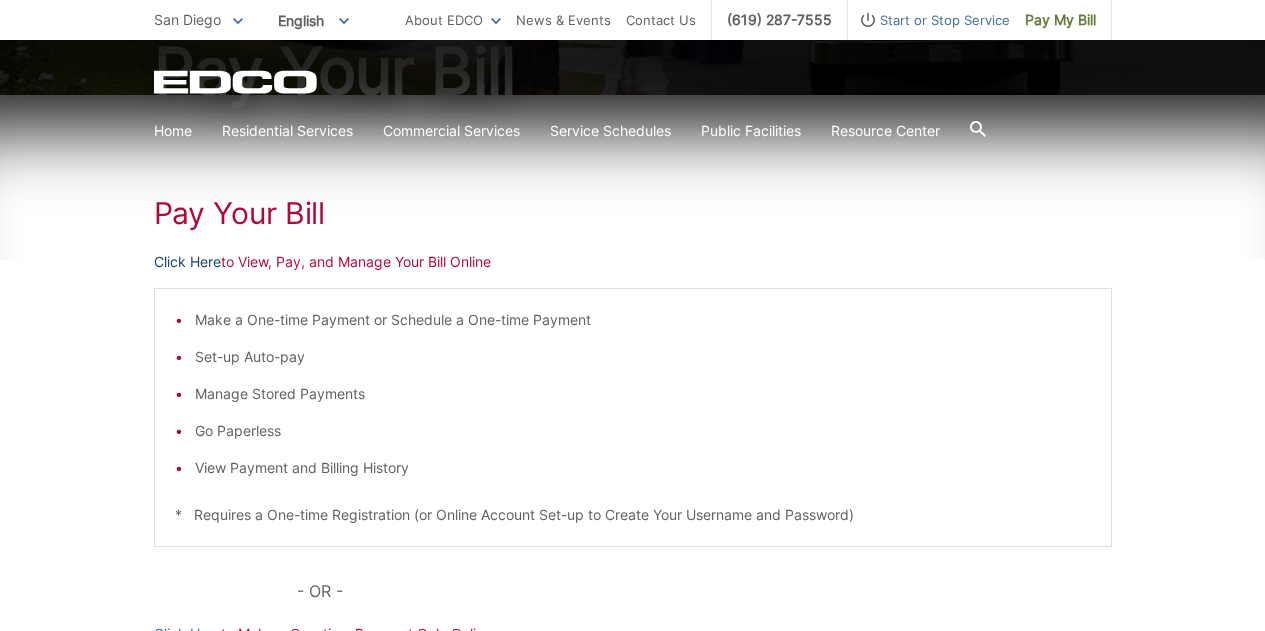 click on "Click Here" at bounding box center (187, 262) 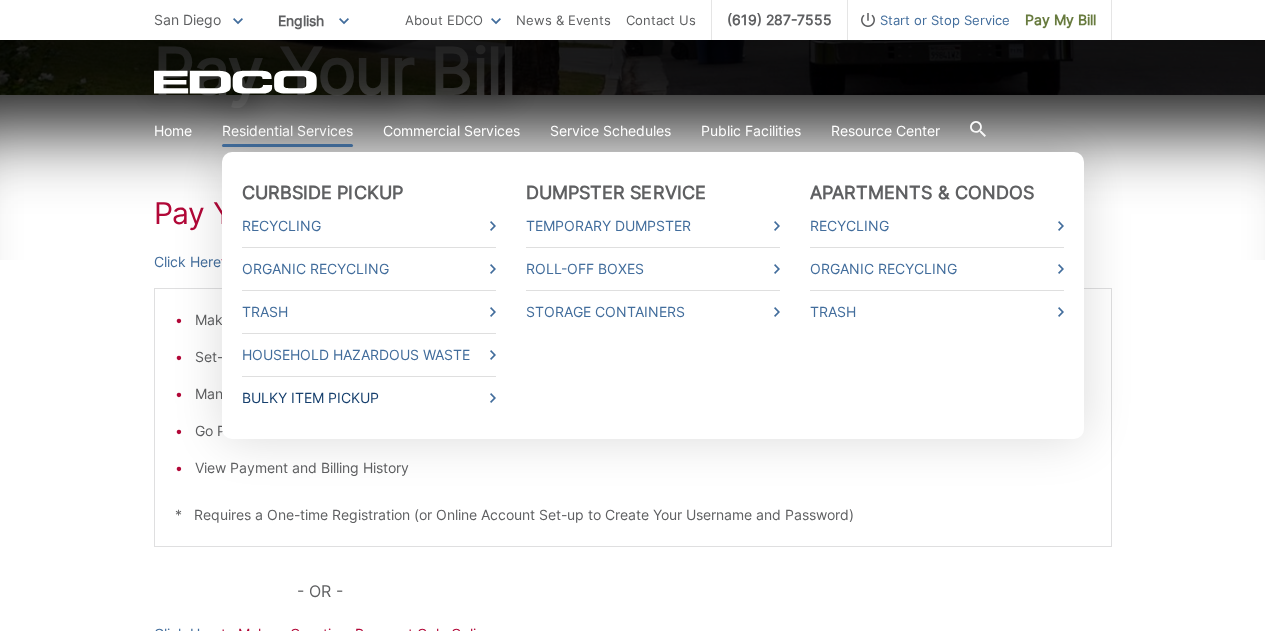 click on "Bulky Item Pickup" at bounding box center (369, 398) 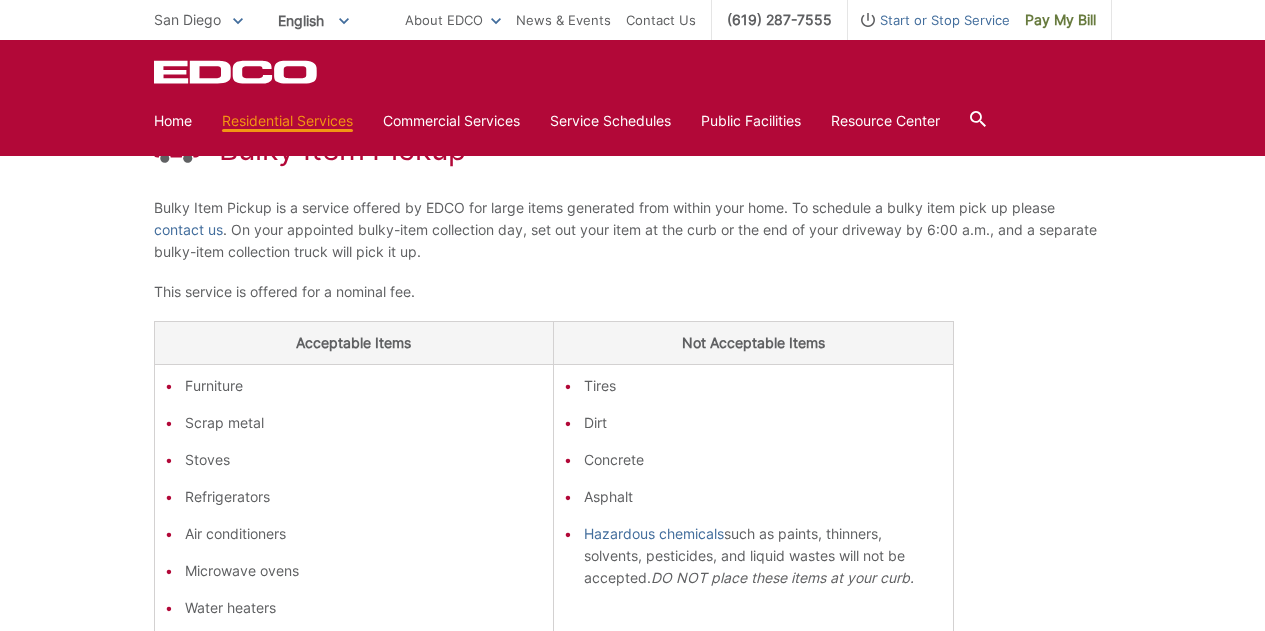 scroll, scrollTop: 320, scrollLeft: 0, axis: vertical 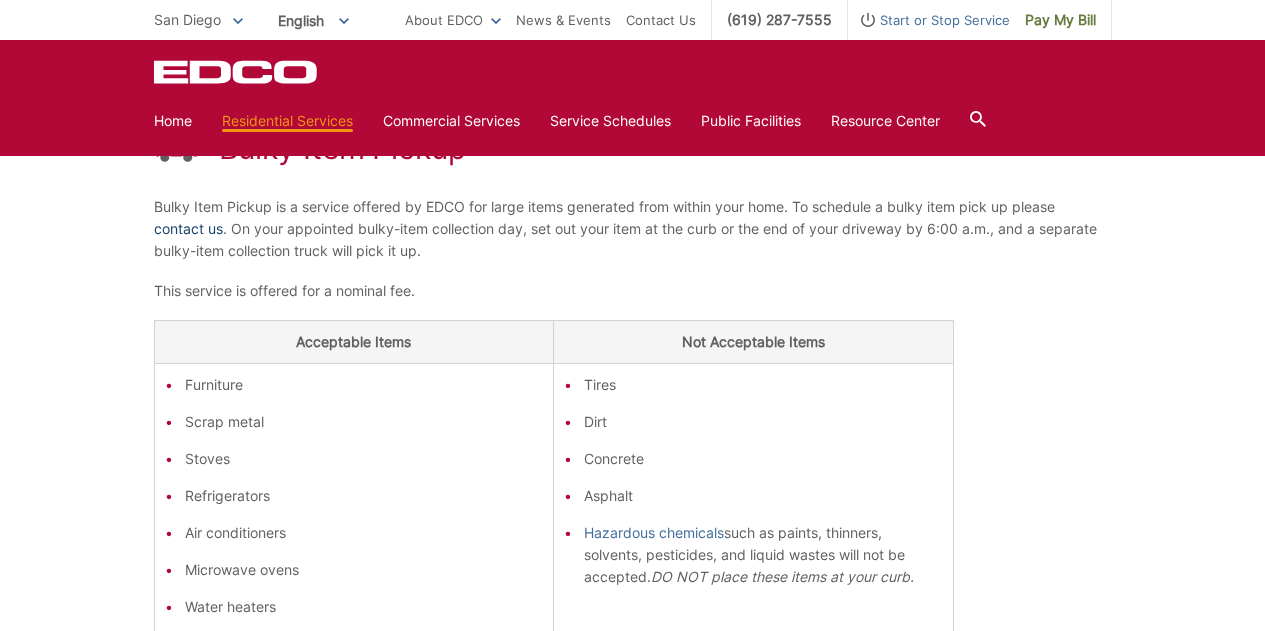 click on "contact us" at bounding box center [188, 229] 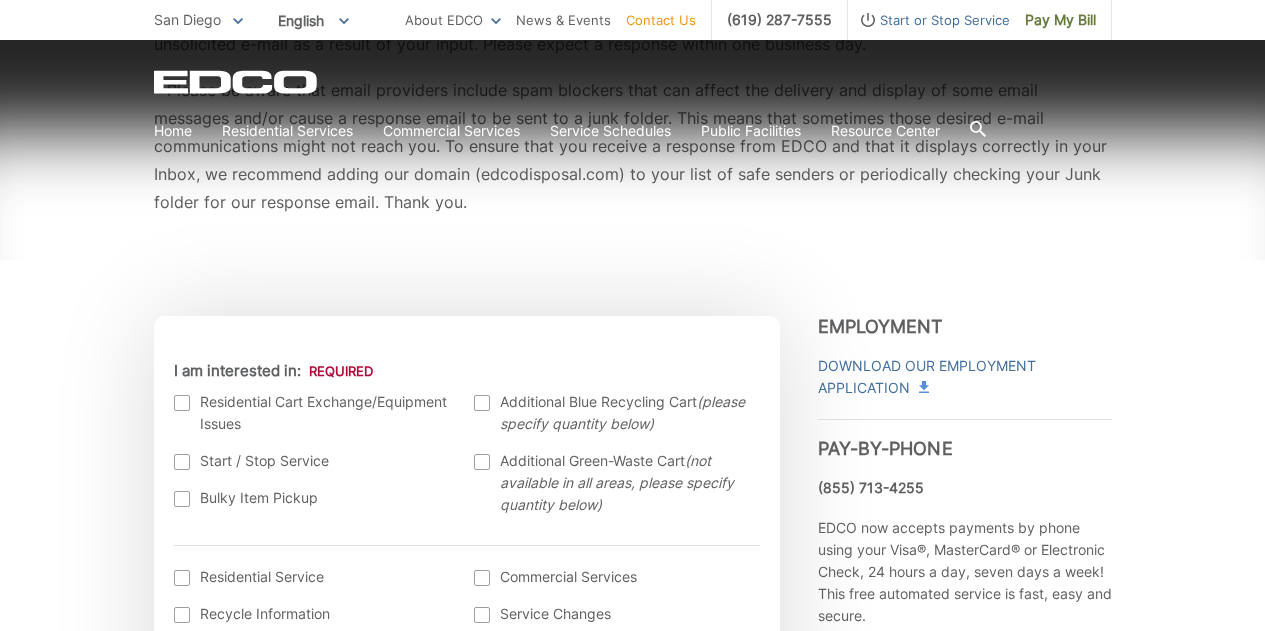 scroll, scrollTop: 449, scrollLeft: 0, axis: vertical 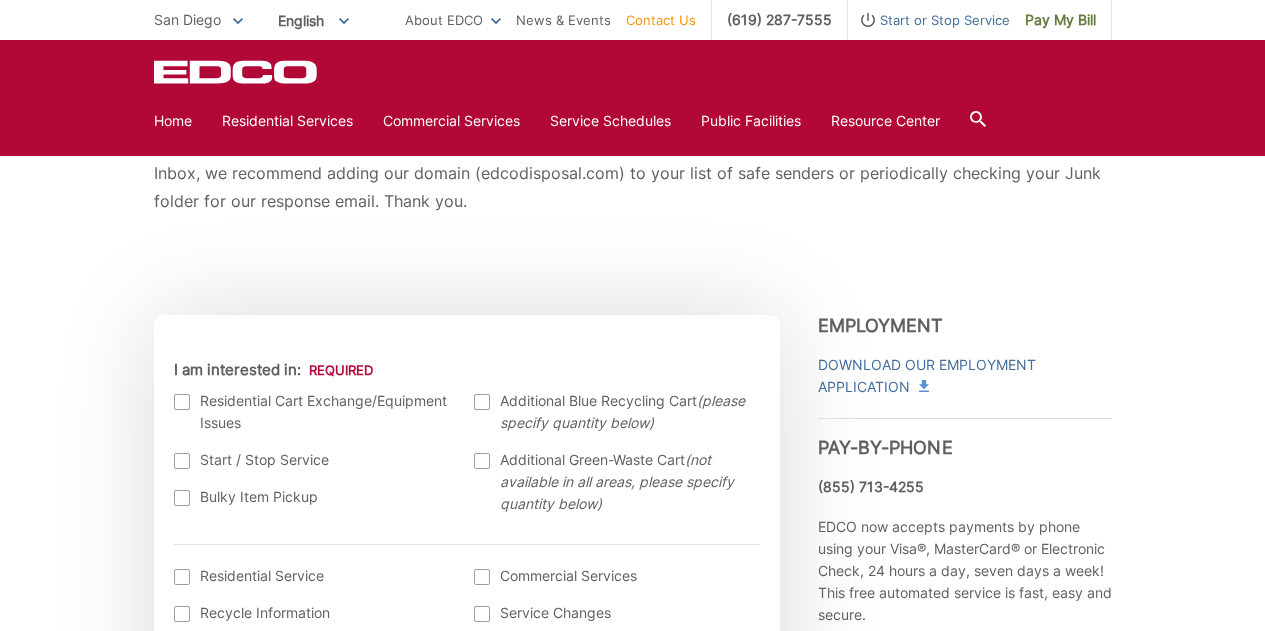 click on "Bulky Item Pickup" at bounding box center [314, 497] 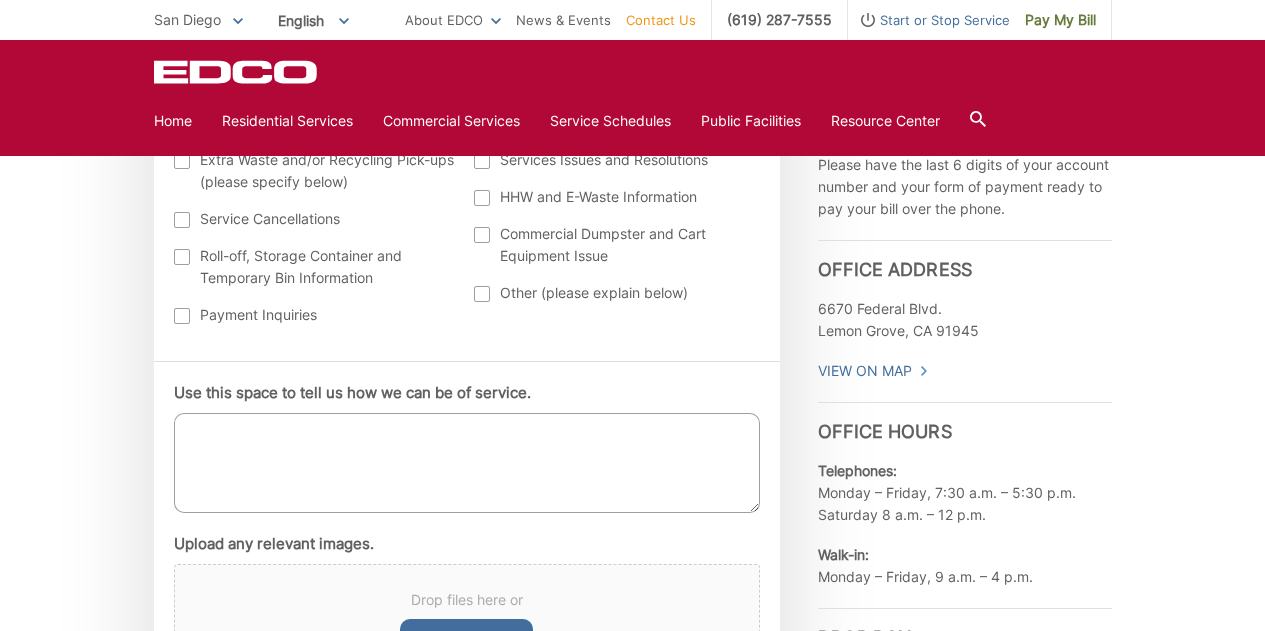 scroll, scrollTop: 971, scrollLeft: 0, axis: vertical 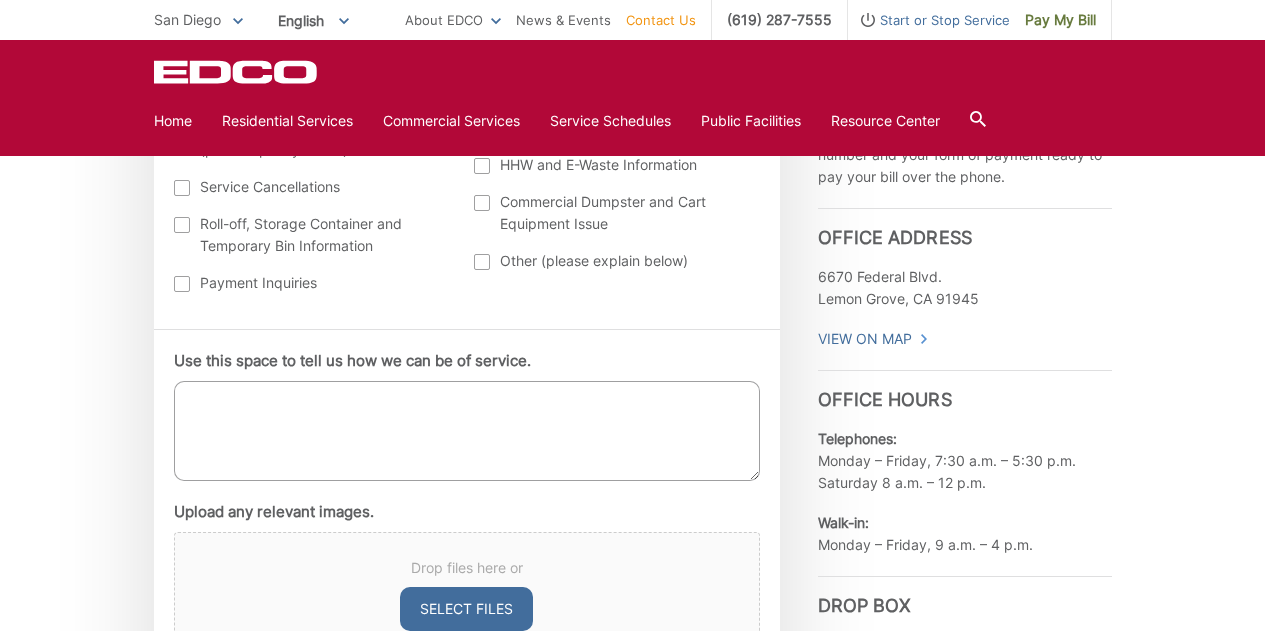 click on "Use this space to tell us how we can be of service." at bounding box center (467, 431) 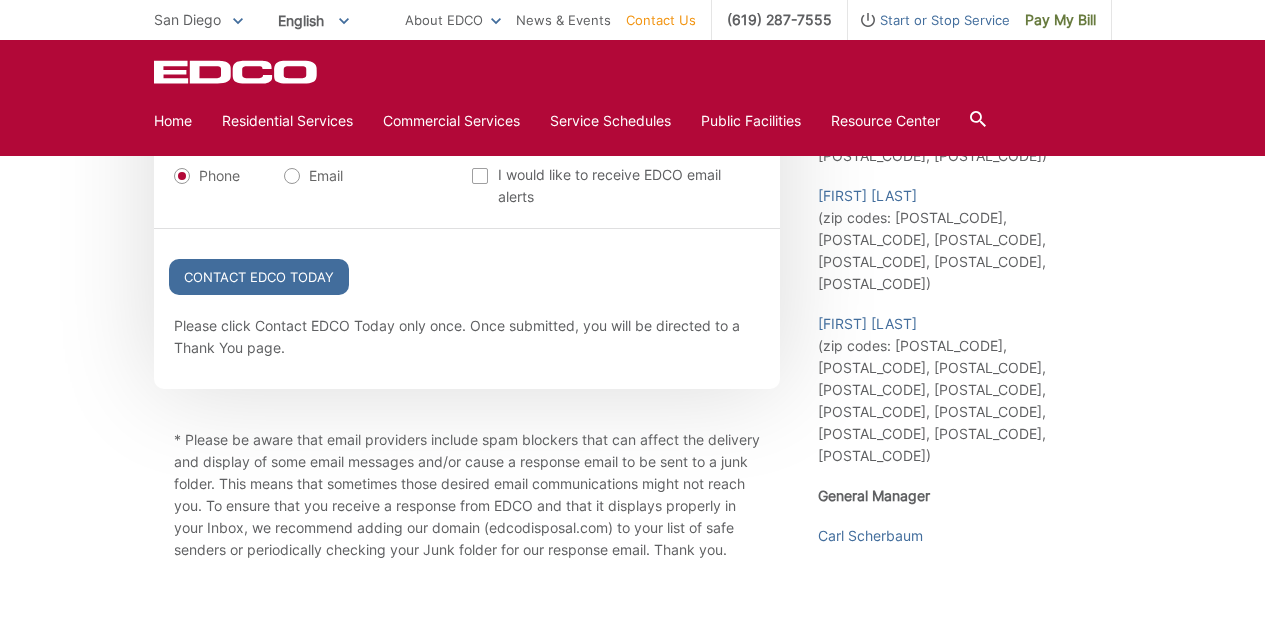 scroll, scrollTop: 2398, scrollLeft: 0, axis: vertical 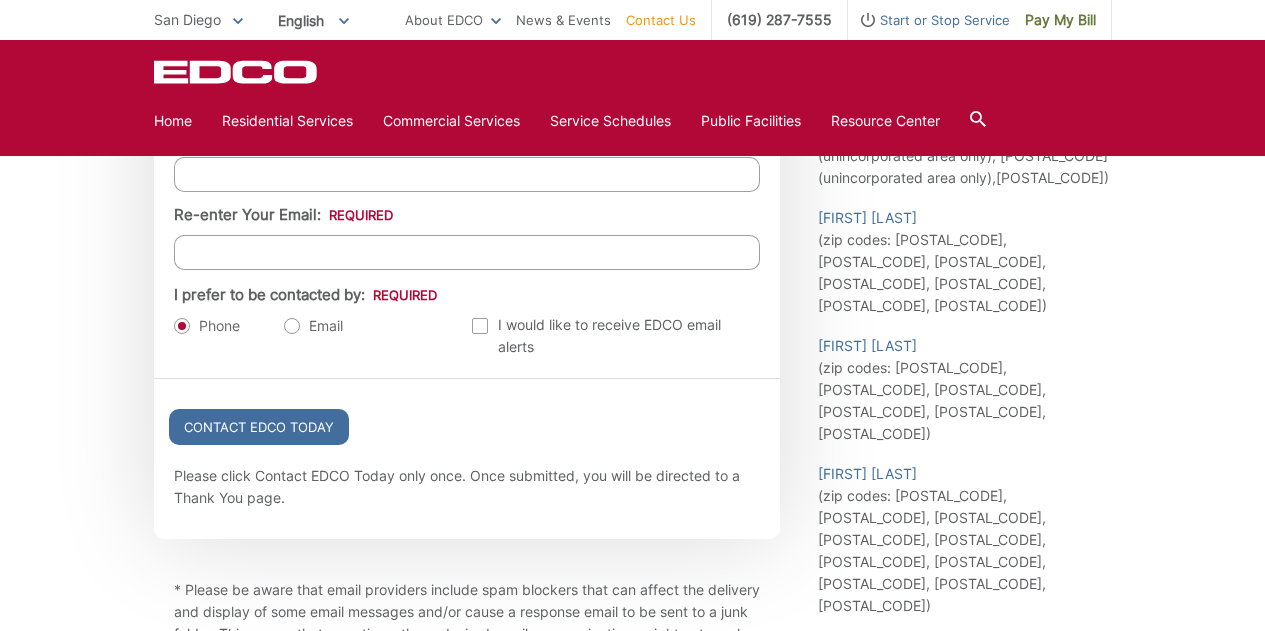click on "Email" at bounding box center (313, 326) 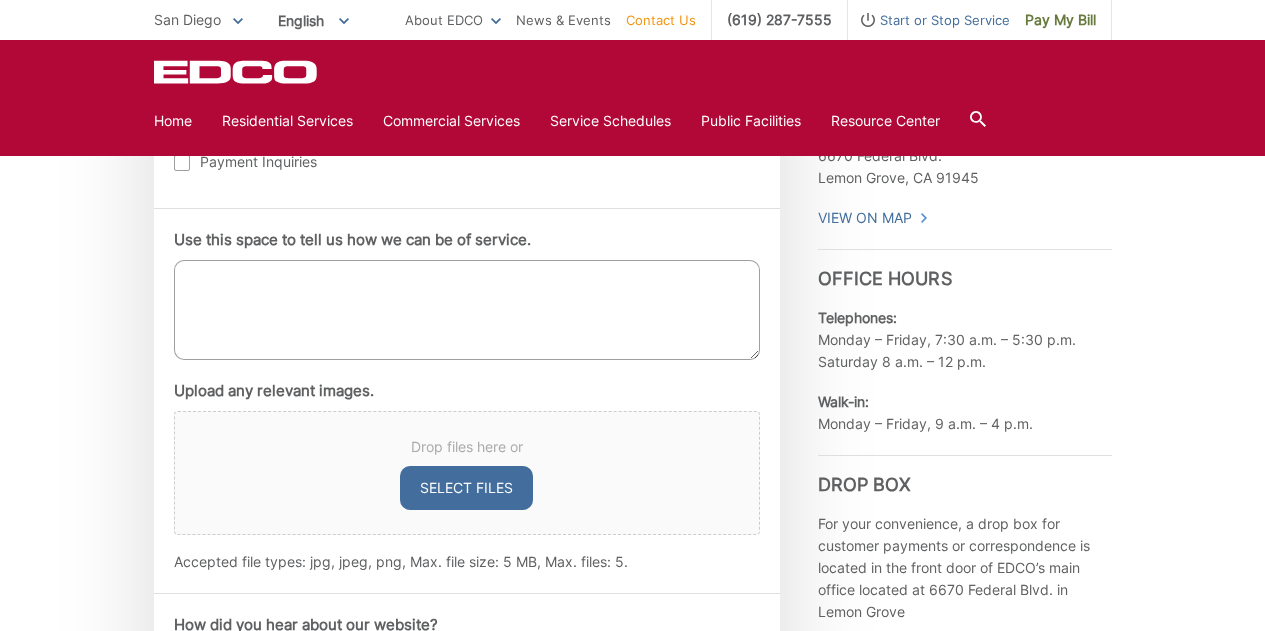 scroll, scrollTop: 1977, scrollLeft: 0, axis: vertical 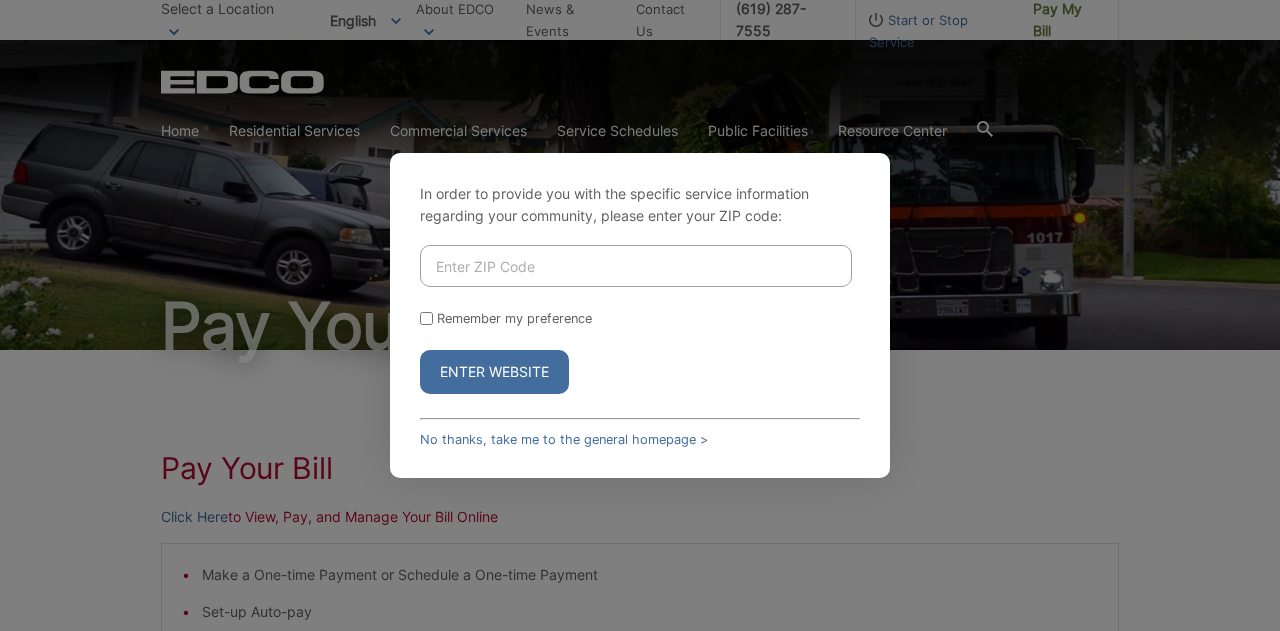 click at bounding box center (636, 266) 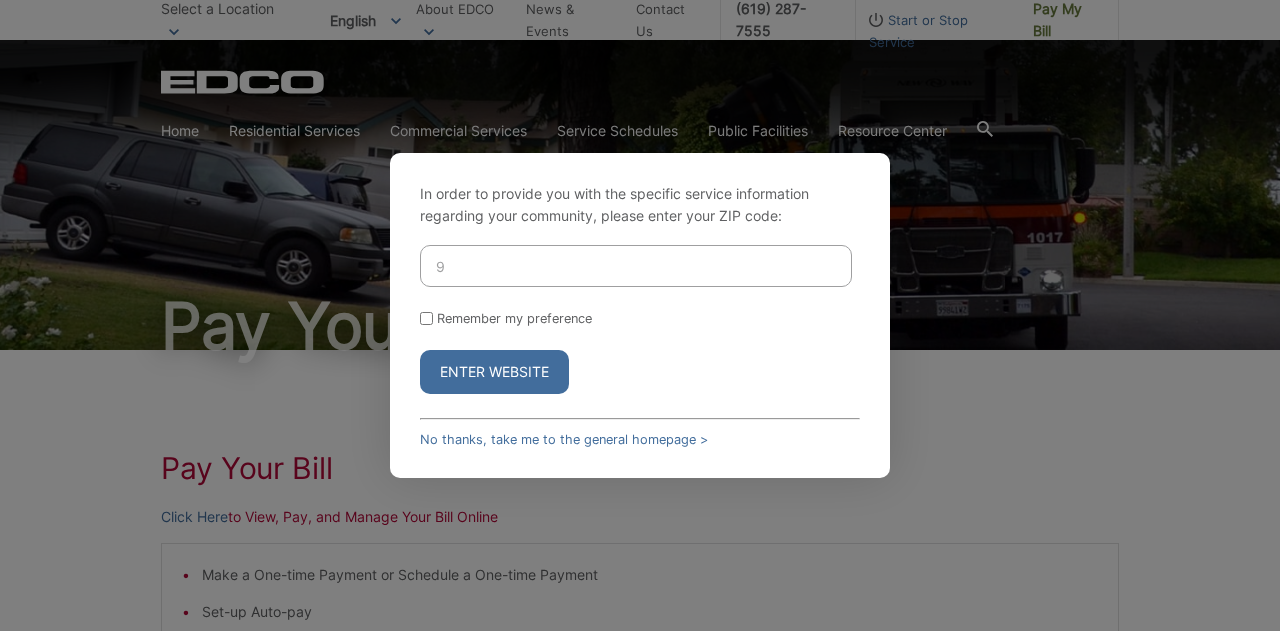 type on "92025" 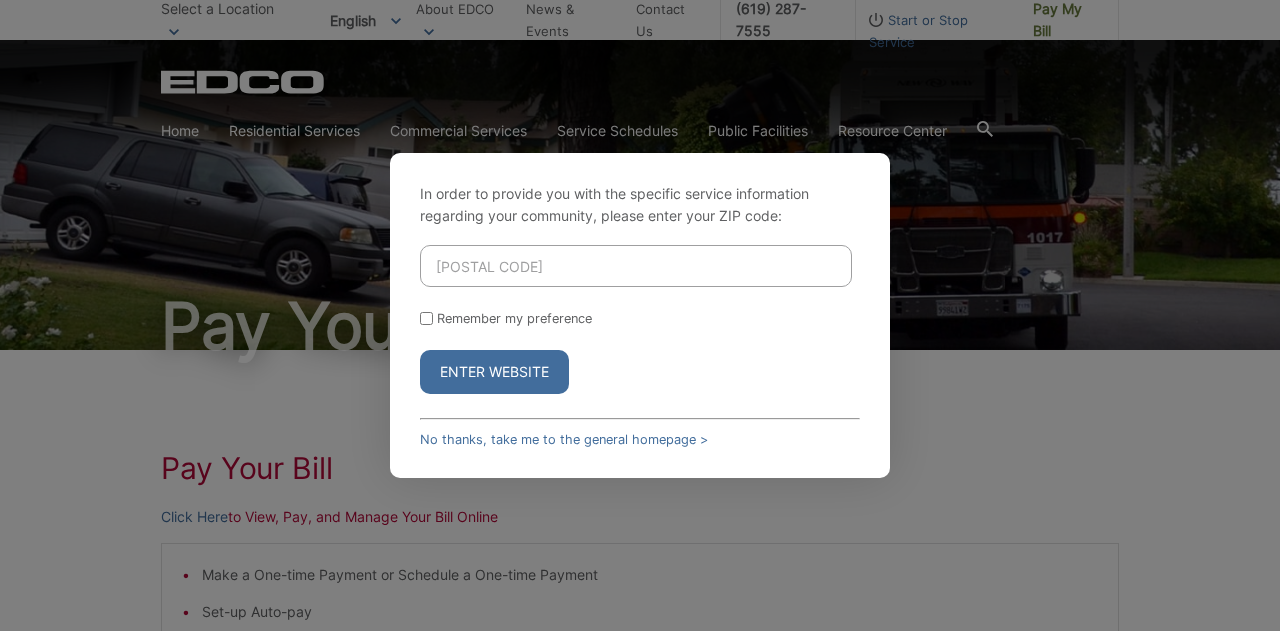 click on "Enter Website" at bounding box center (494, 372) 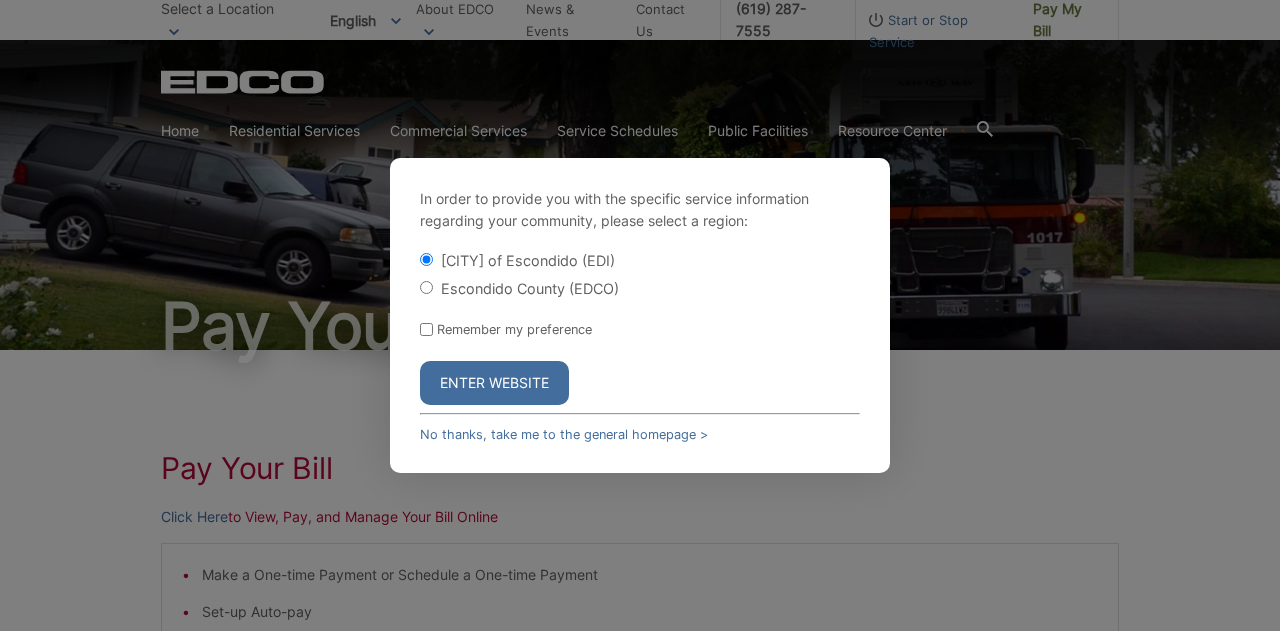 click on "Enter Website" at bounding box center [494, 383] 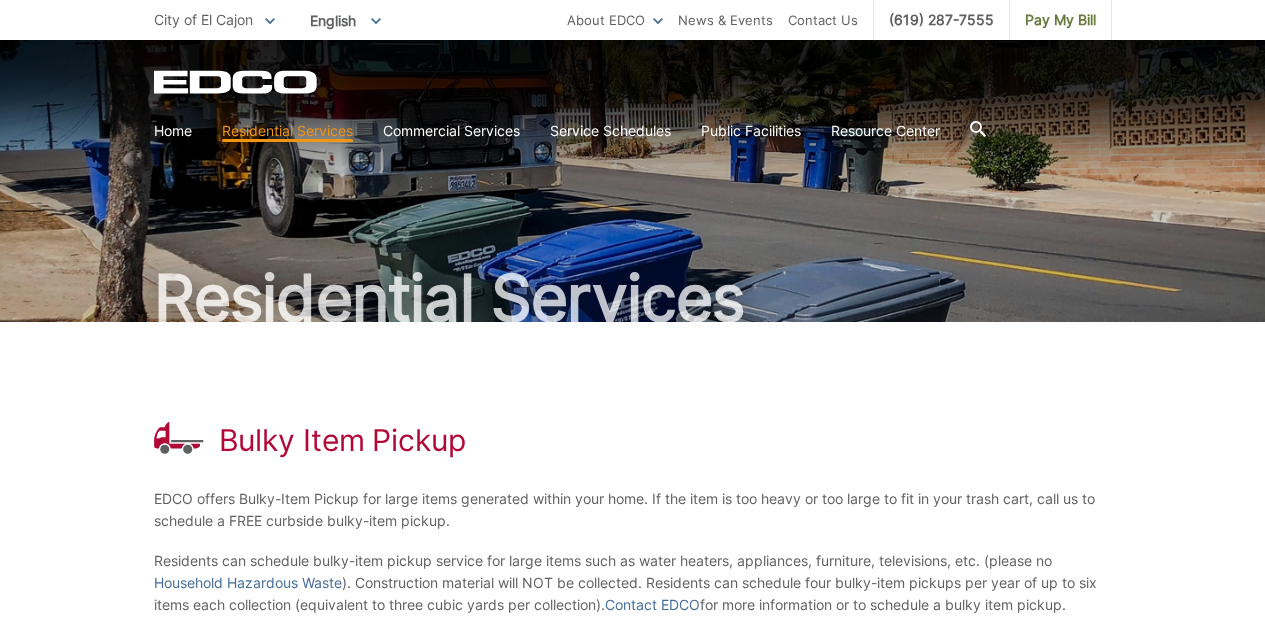 scroll, scrollTop: 27, scrollLeft: 0, axis: vertical 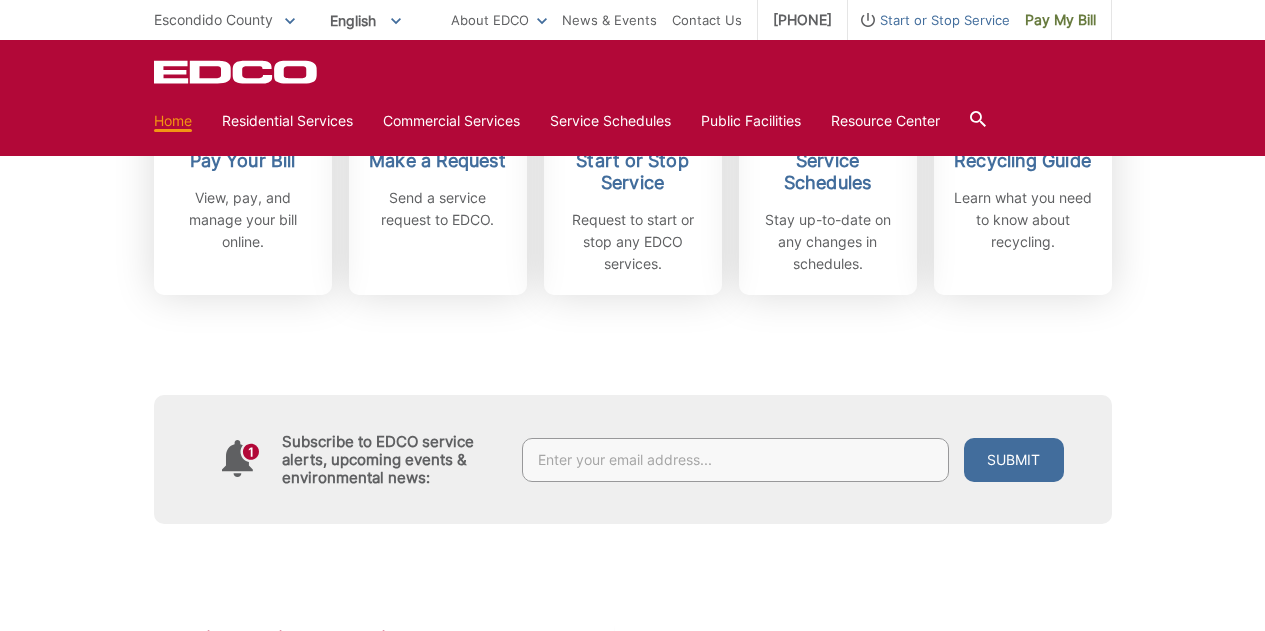 click on "Residential Services" at bounding box center (287, 121) 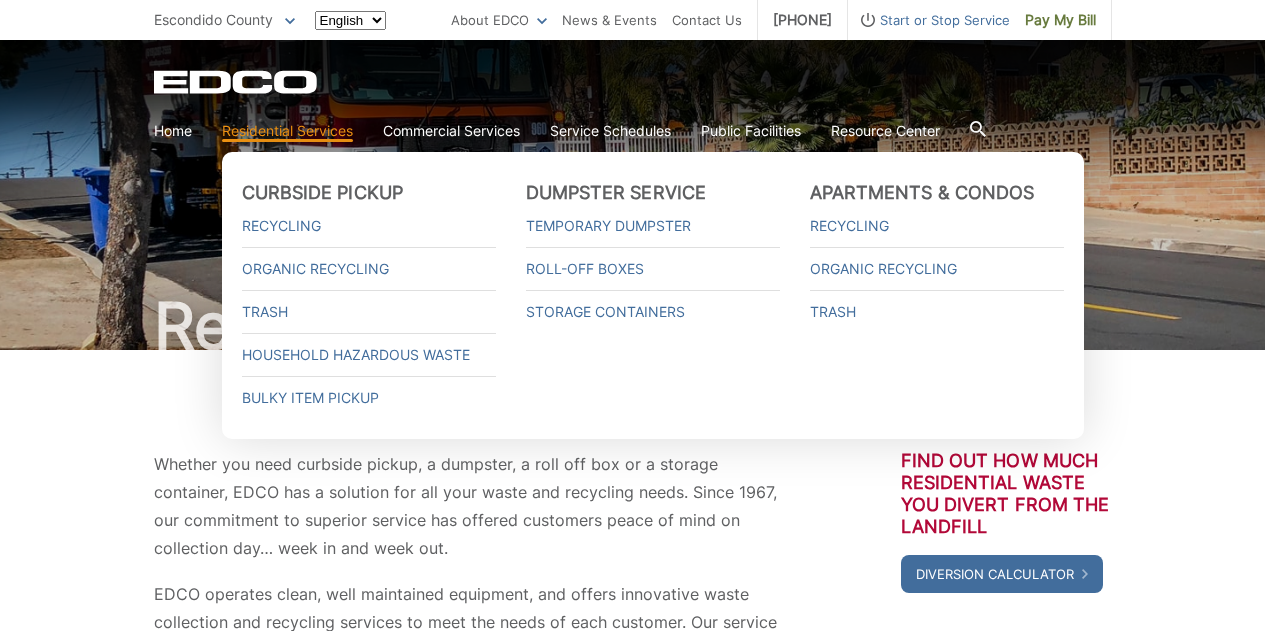 scroll, scrollTop: 0, scrollLeft: 0, axis: both 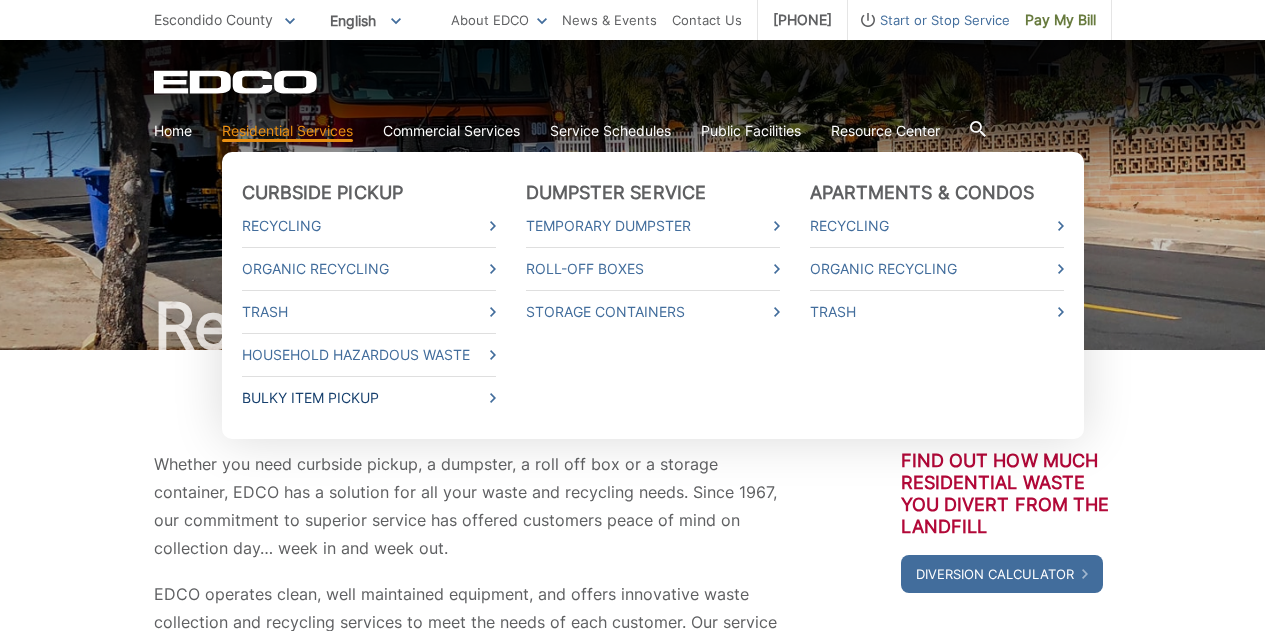 click on "Bulky Item Pickup" at bounding box center (369, 398) 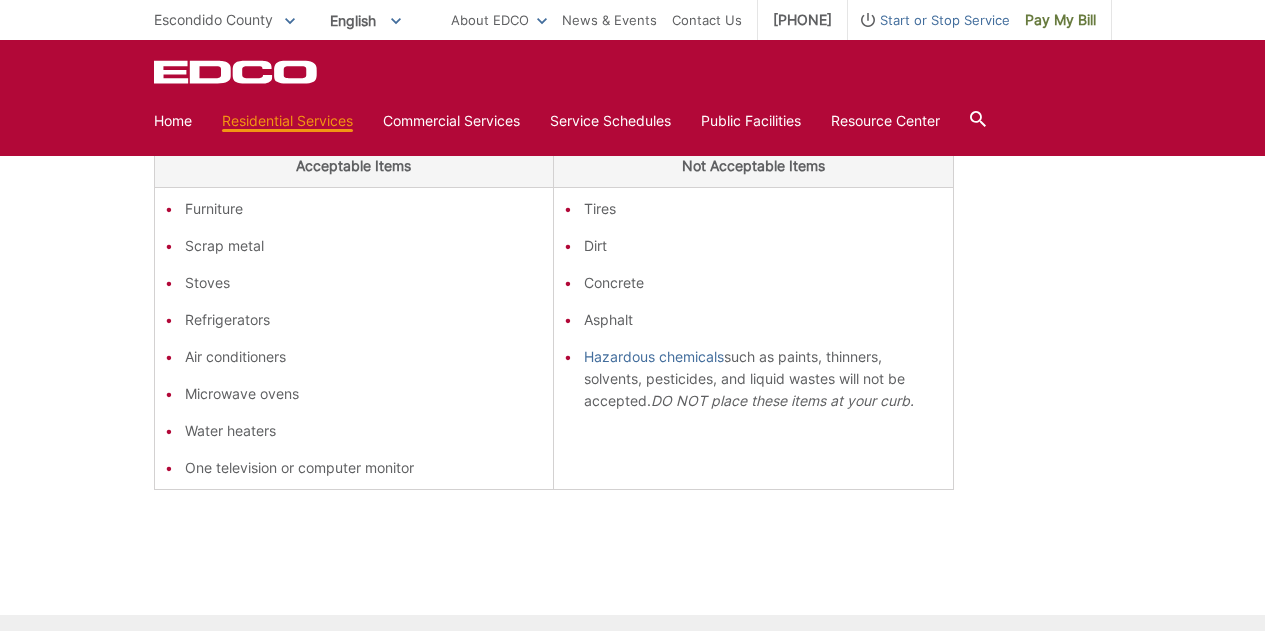 scroll, scrollTop: 496, scrollLeft: 0, axis: vertical 